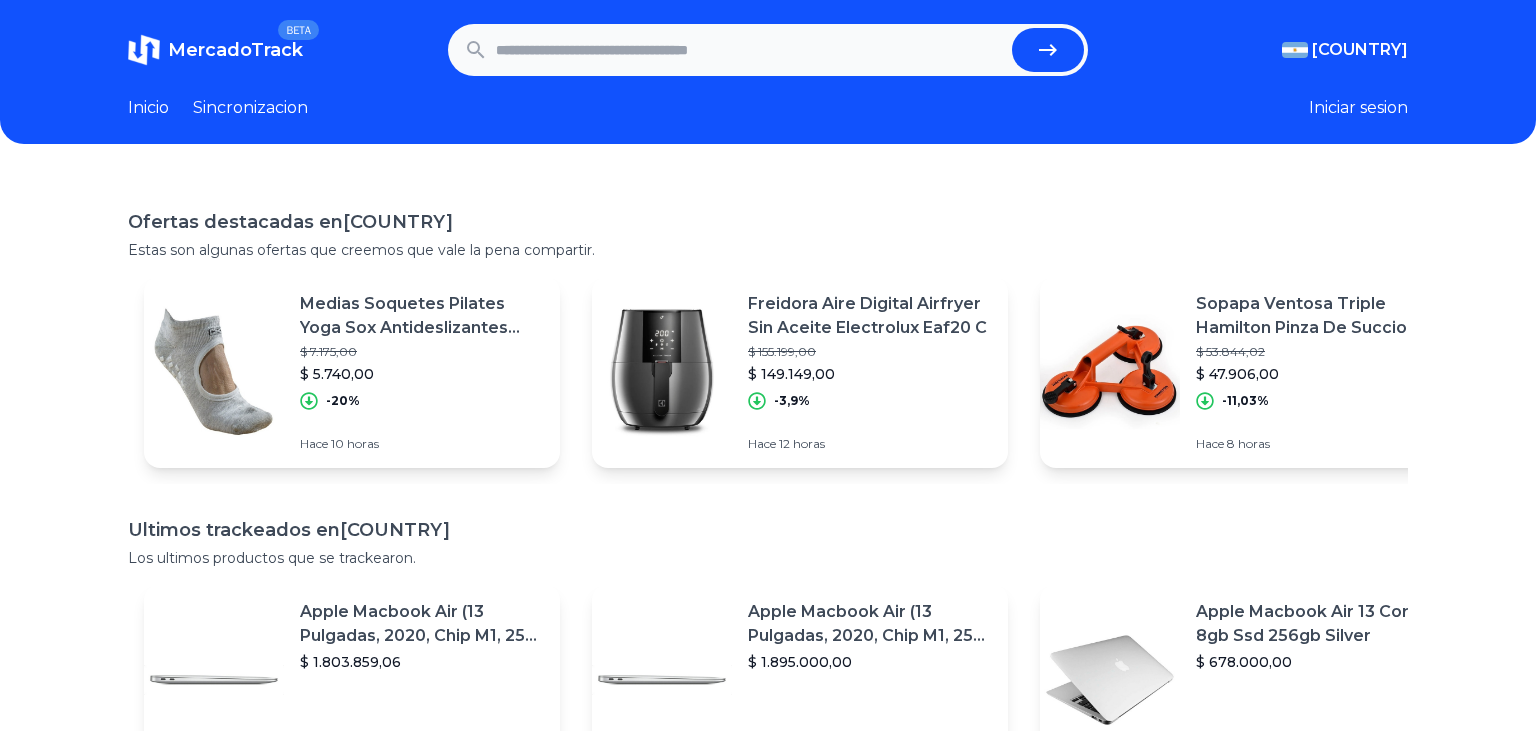 scroll, scrollTop: 0, scrollLeft: 0, axis: both 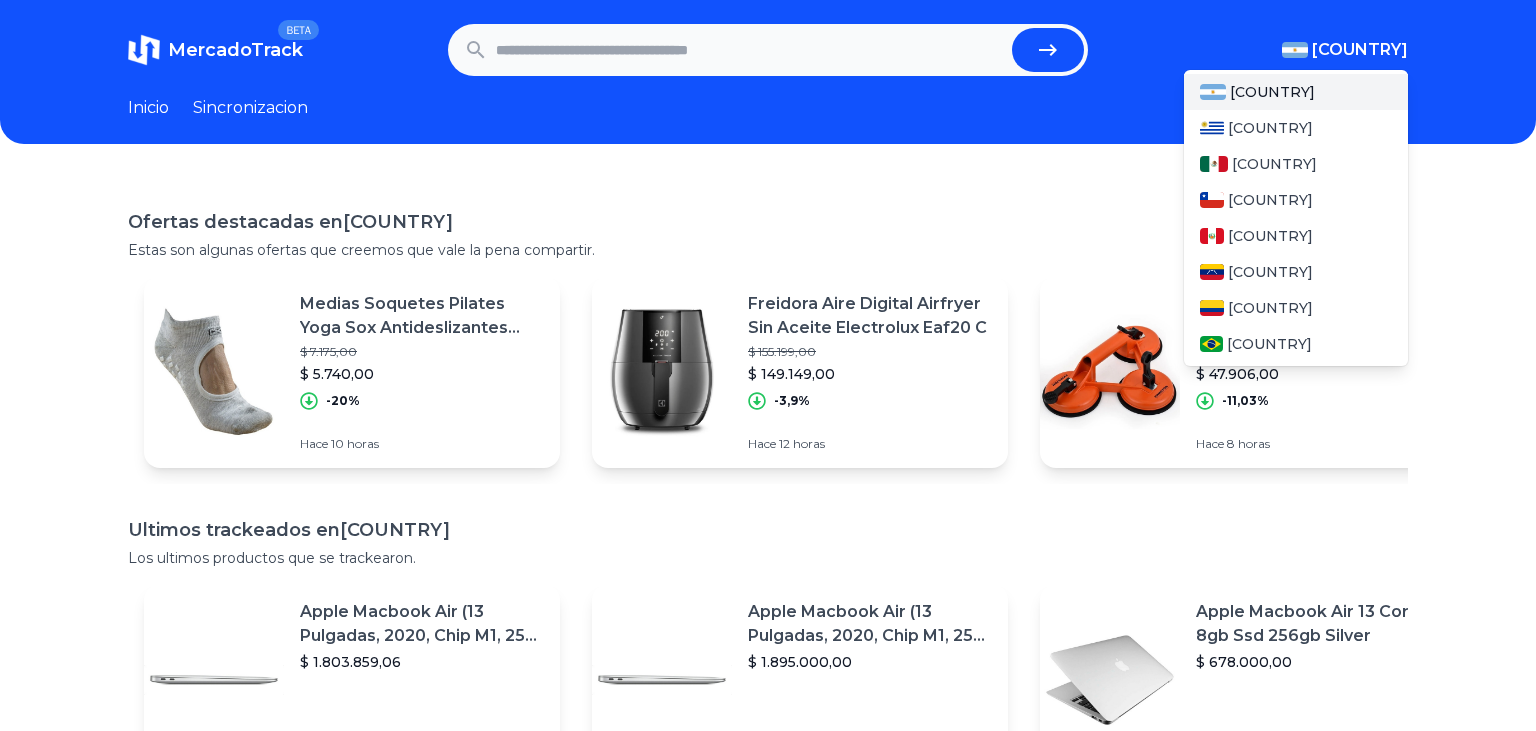 click at bounding box center [1295, 50] 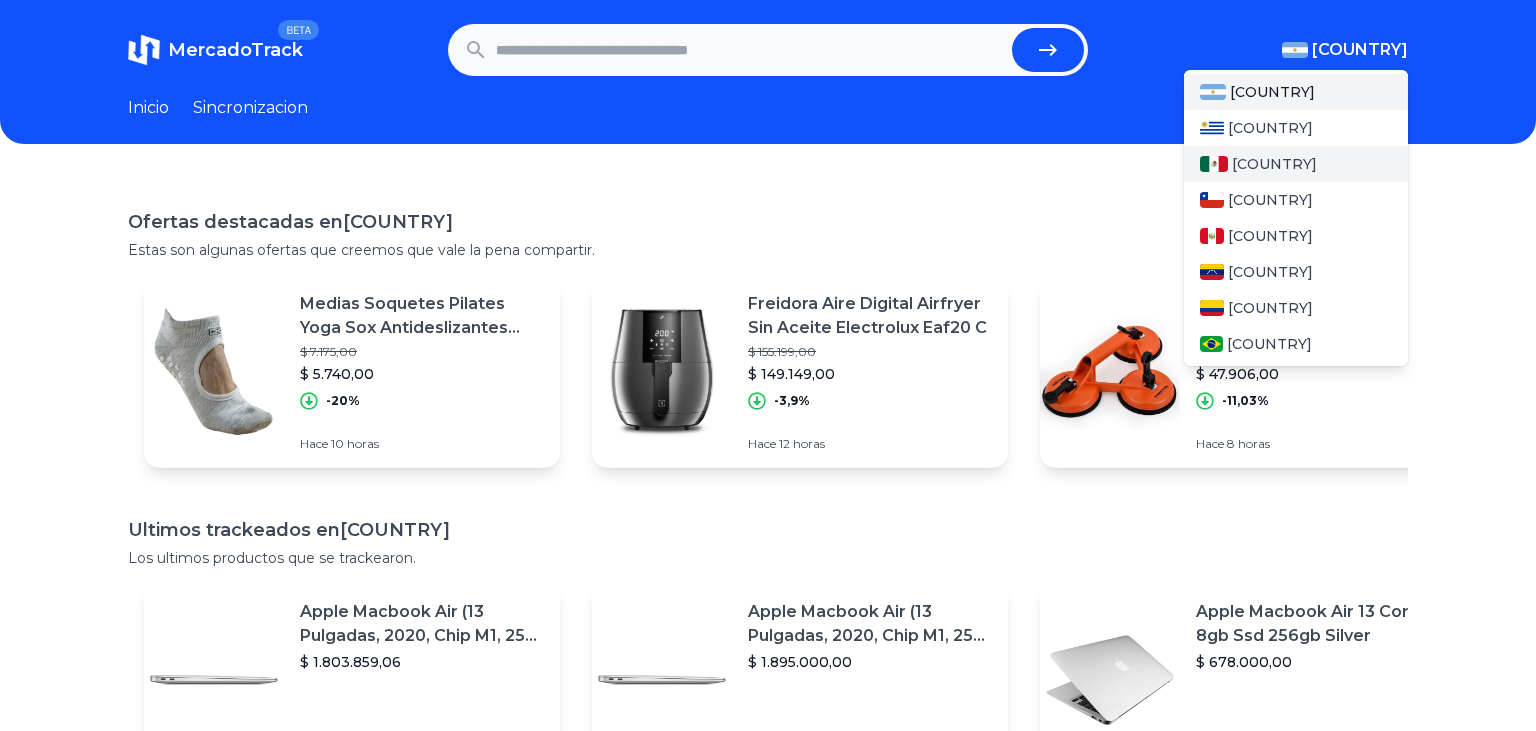 click on "[COUNTRY]" at bounding box center (1296, 164) 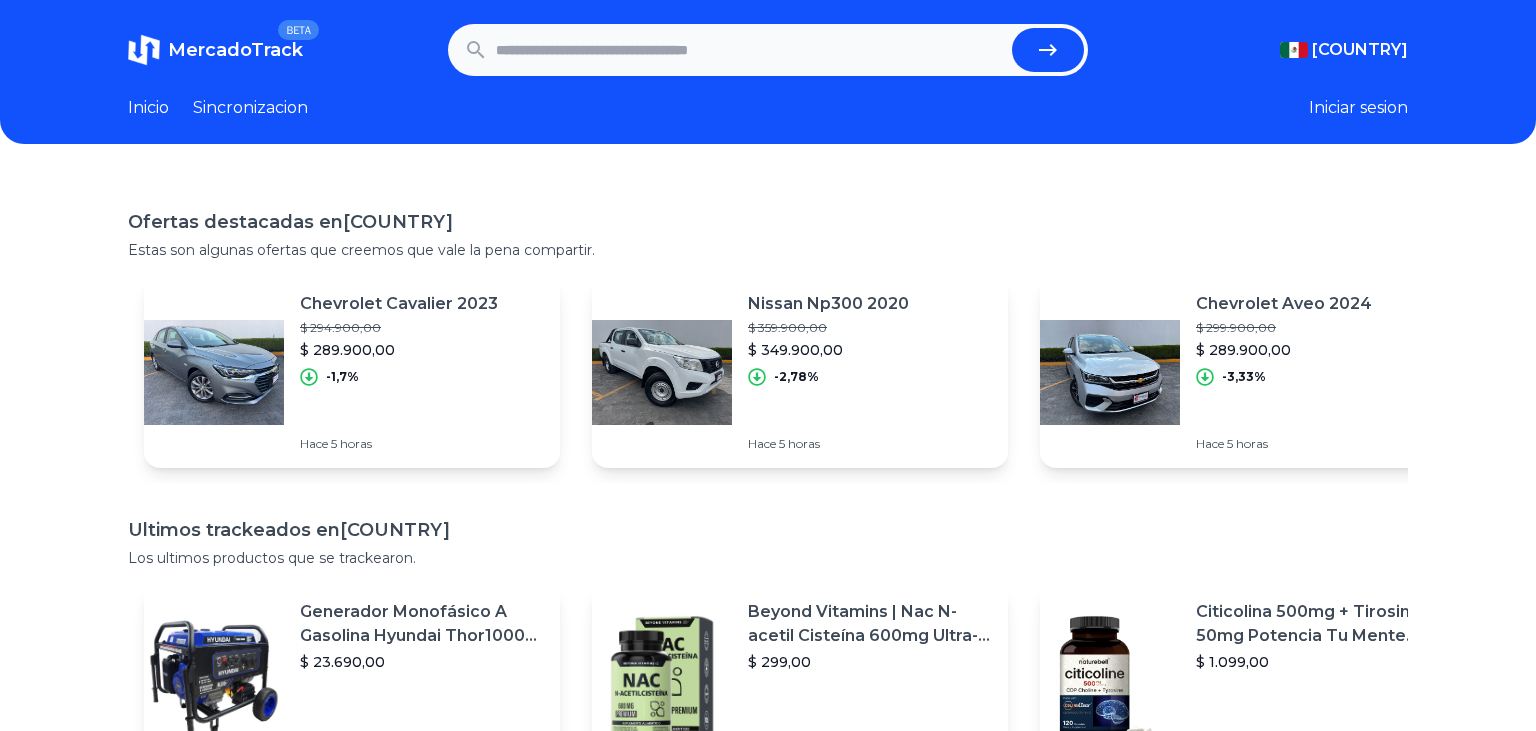 click at bounding box center [750, 50] 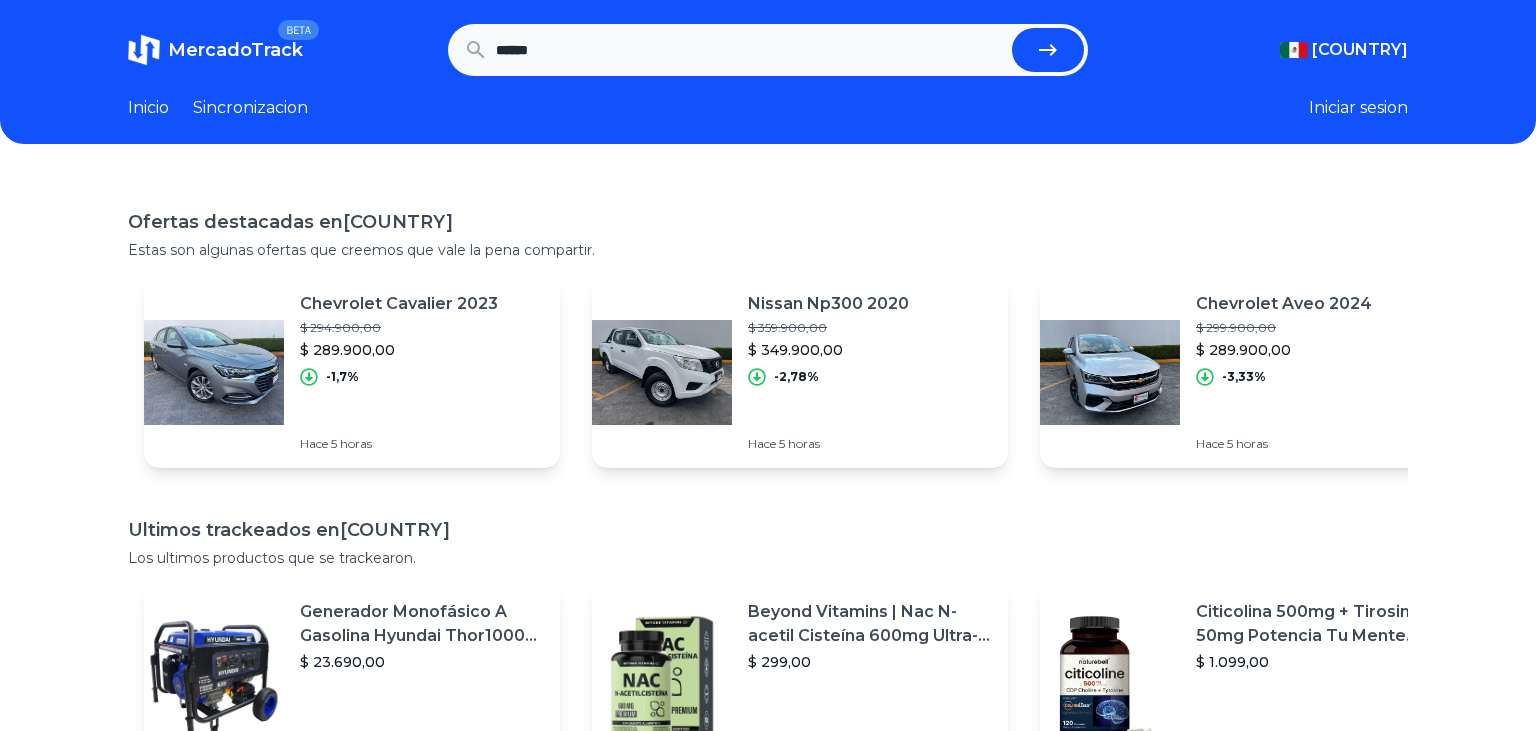 type on "******" 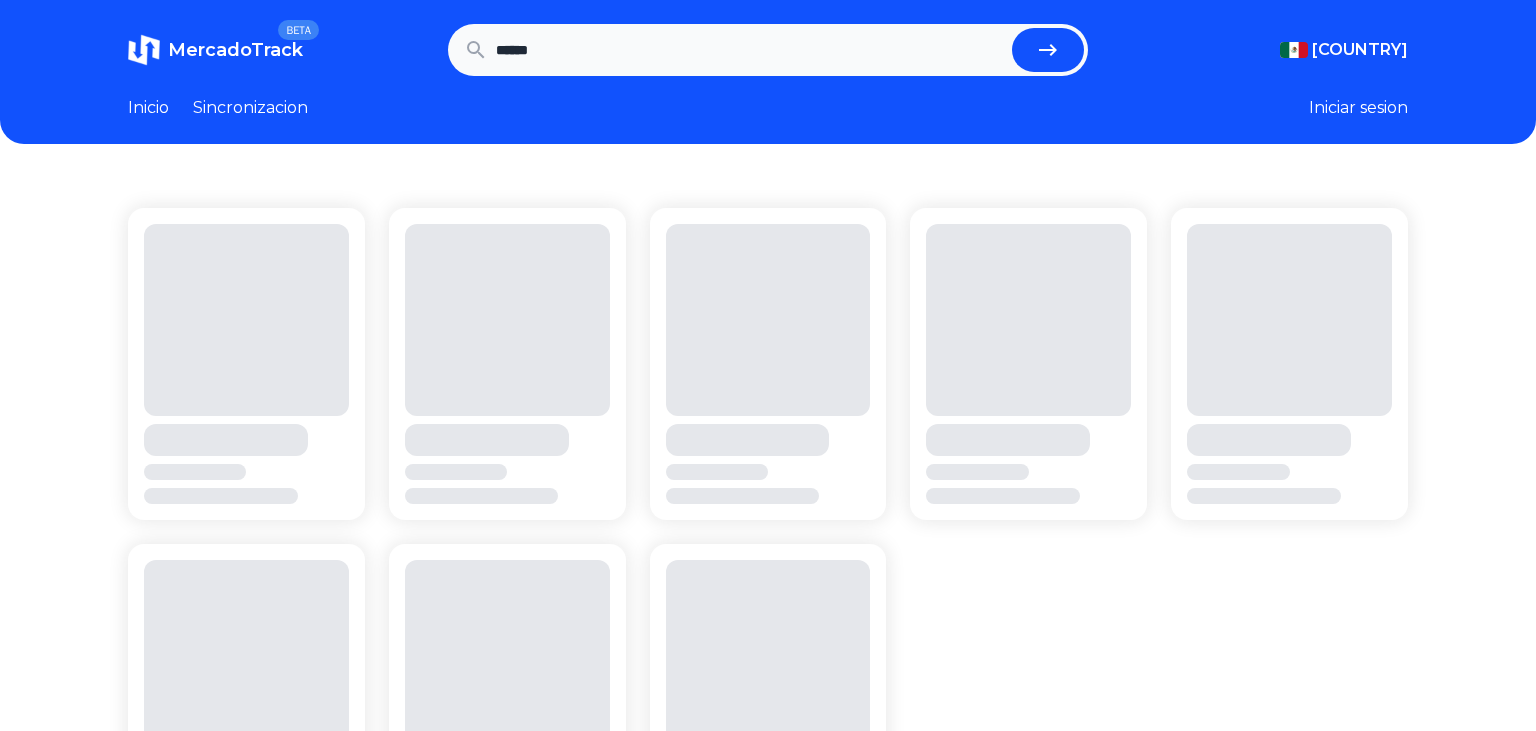 scroll, scrollTop: 0, scrollLeft: 0, axis: both 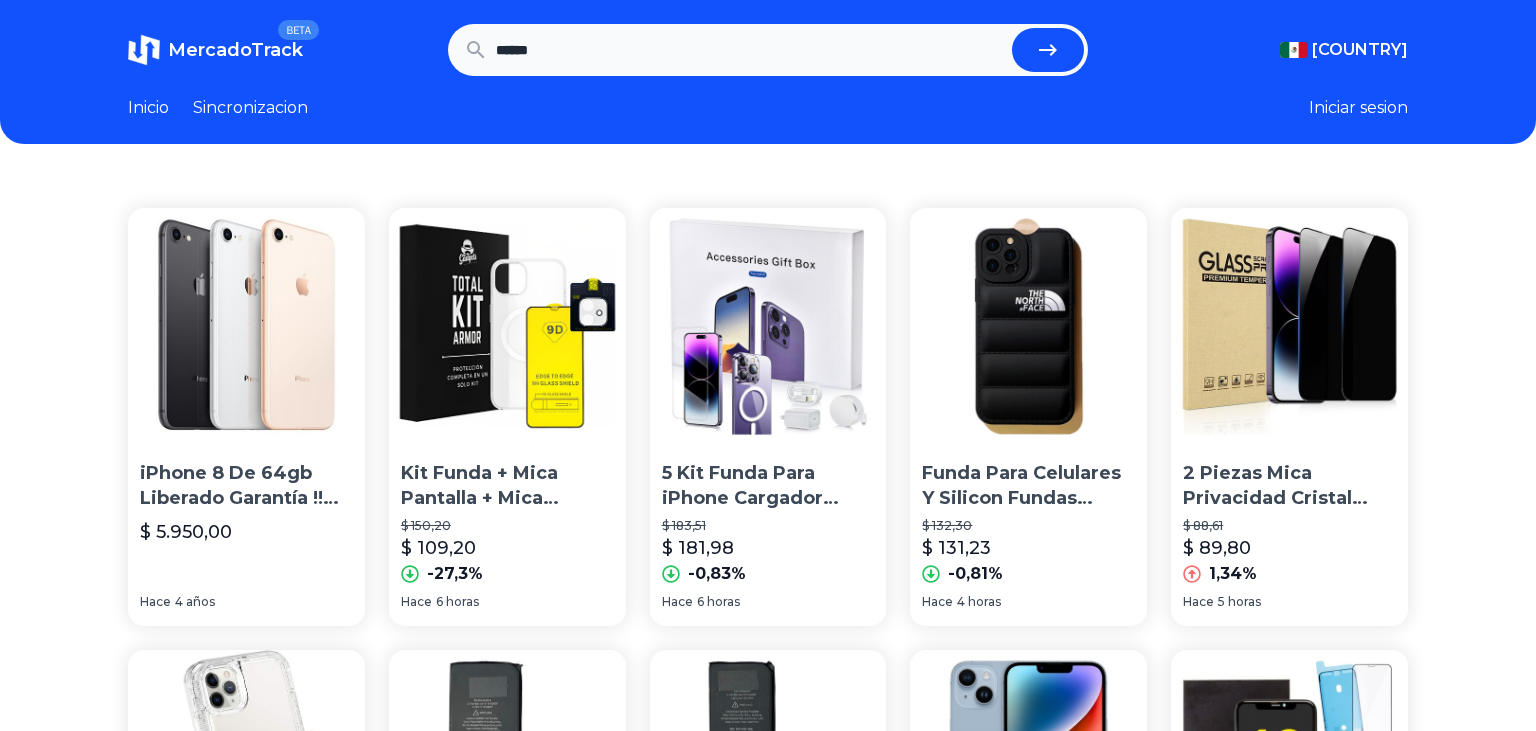 click on "******" at bounding box center (768, 50) 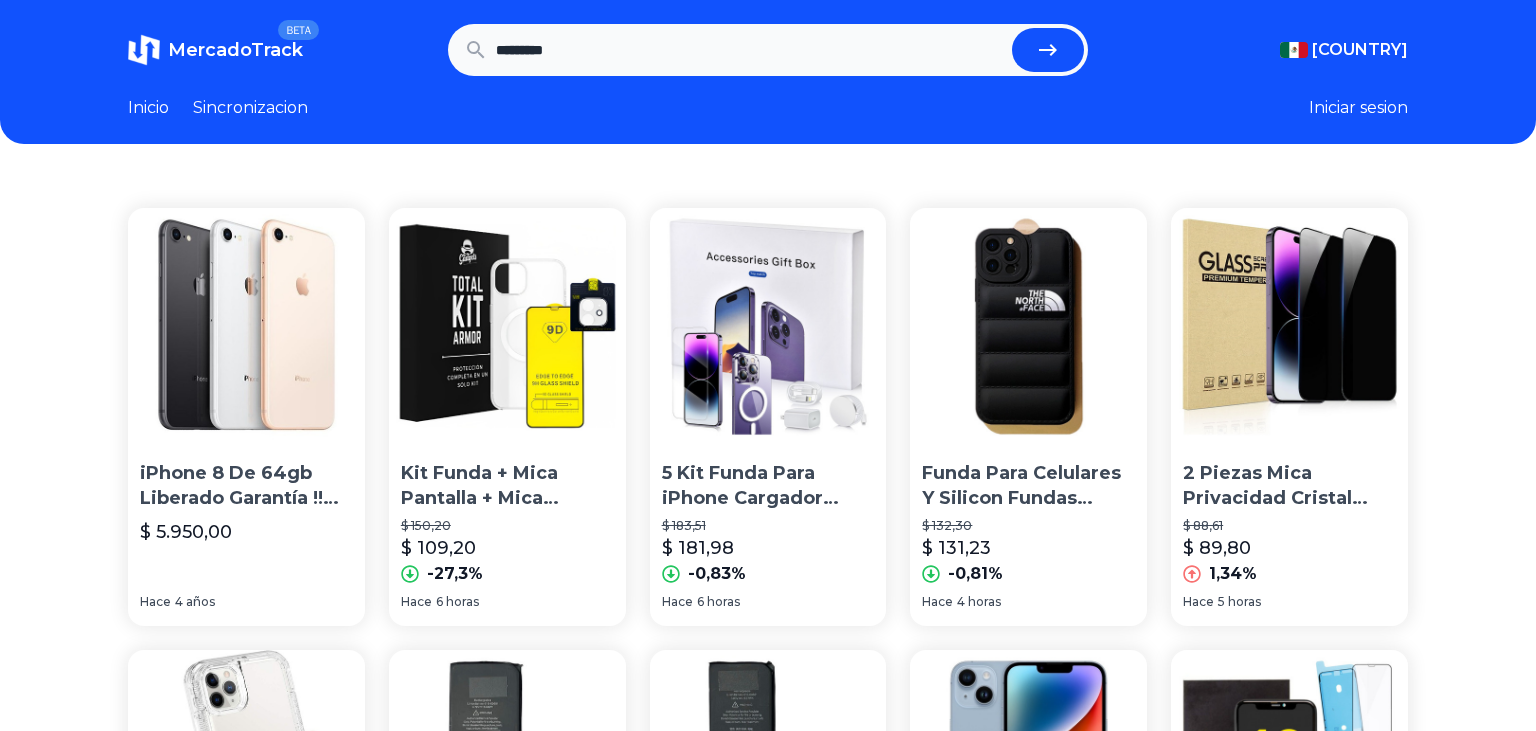 type on "*********" 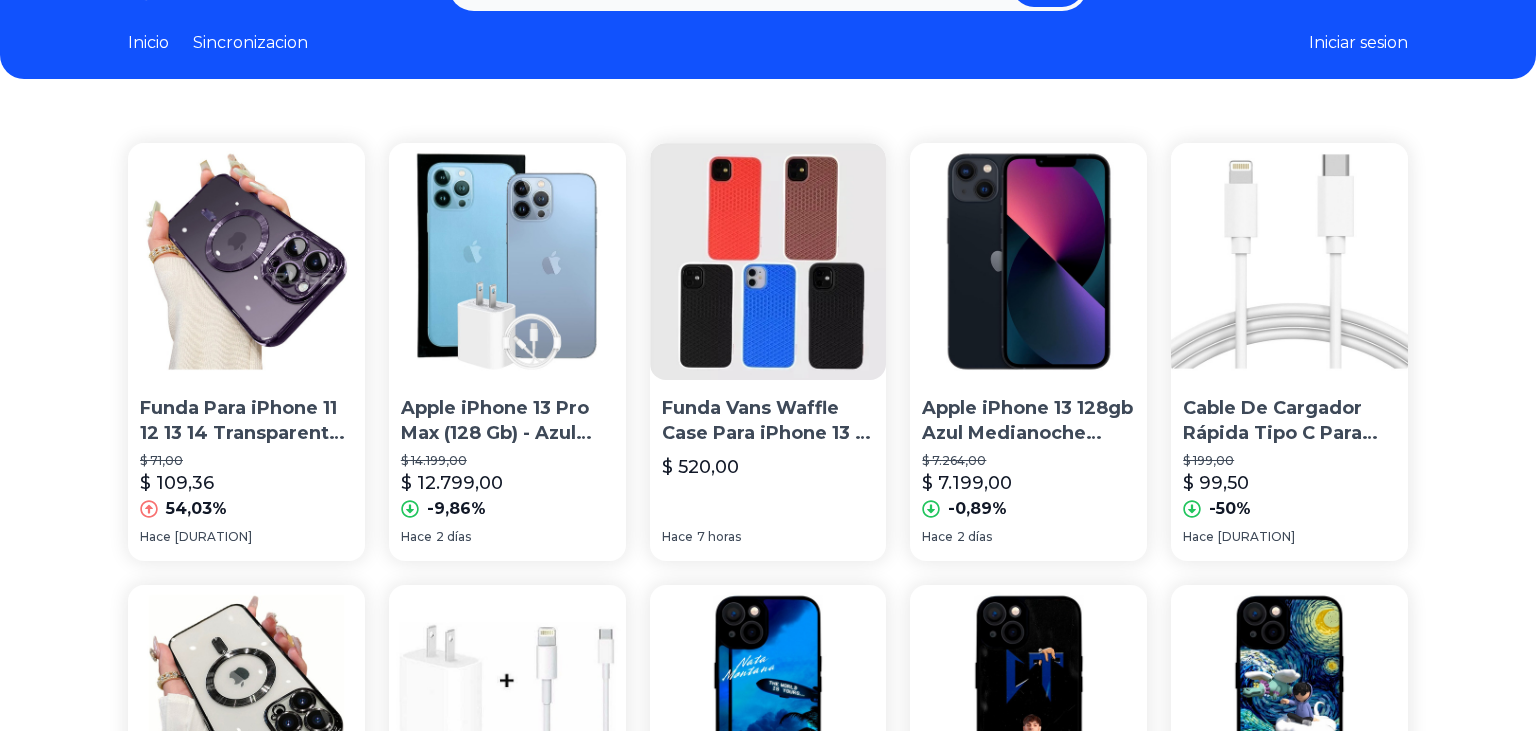 scroll, scrollTop: 105, scrollLeft: 0, axis: vertical 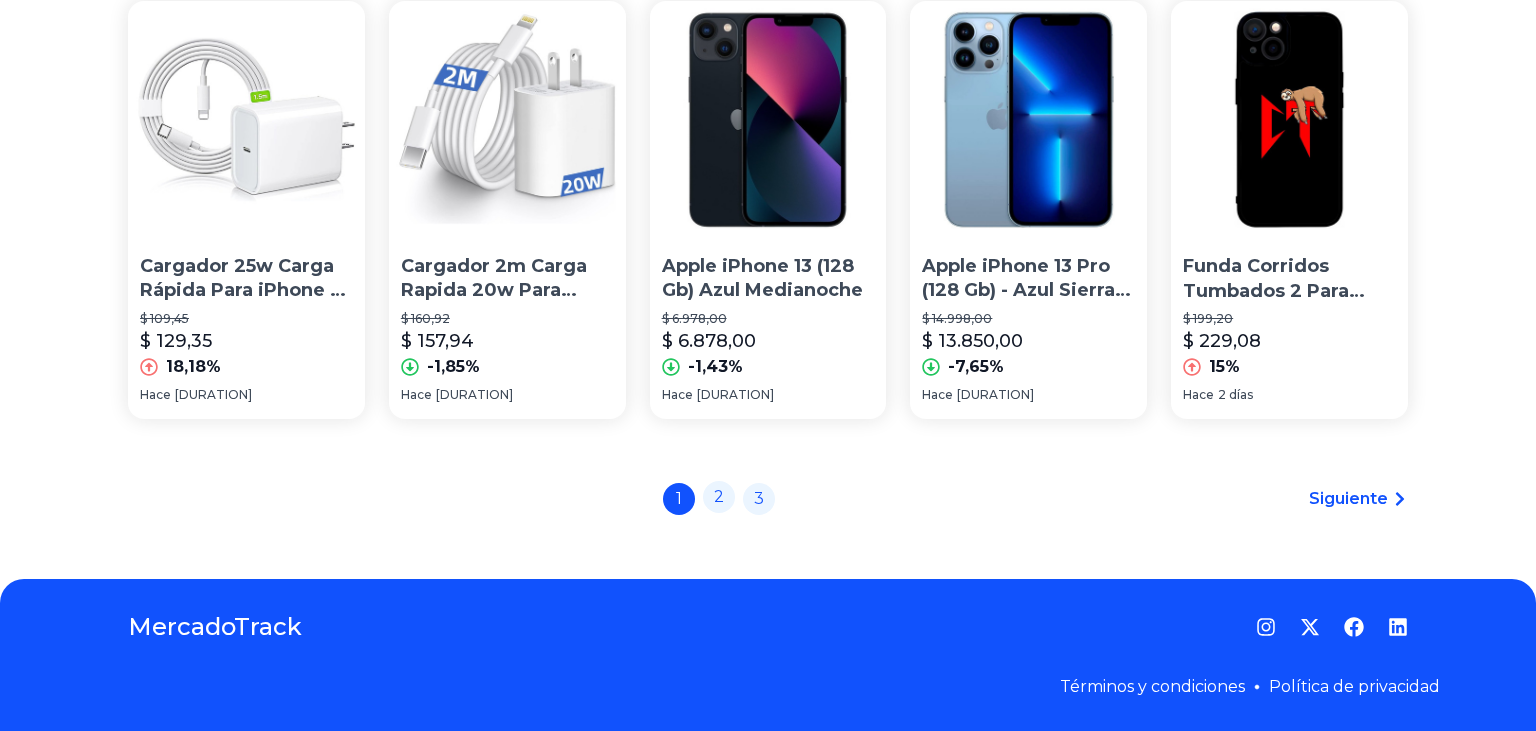 click on "2" at bounding box center [719, 497] 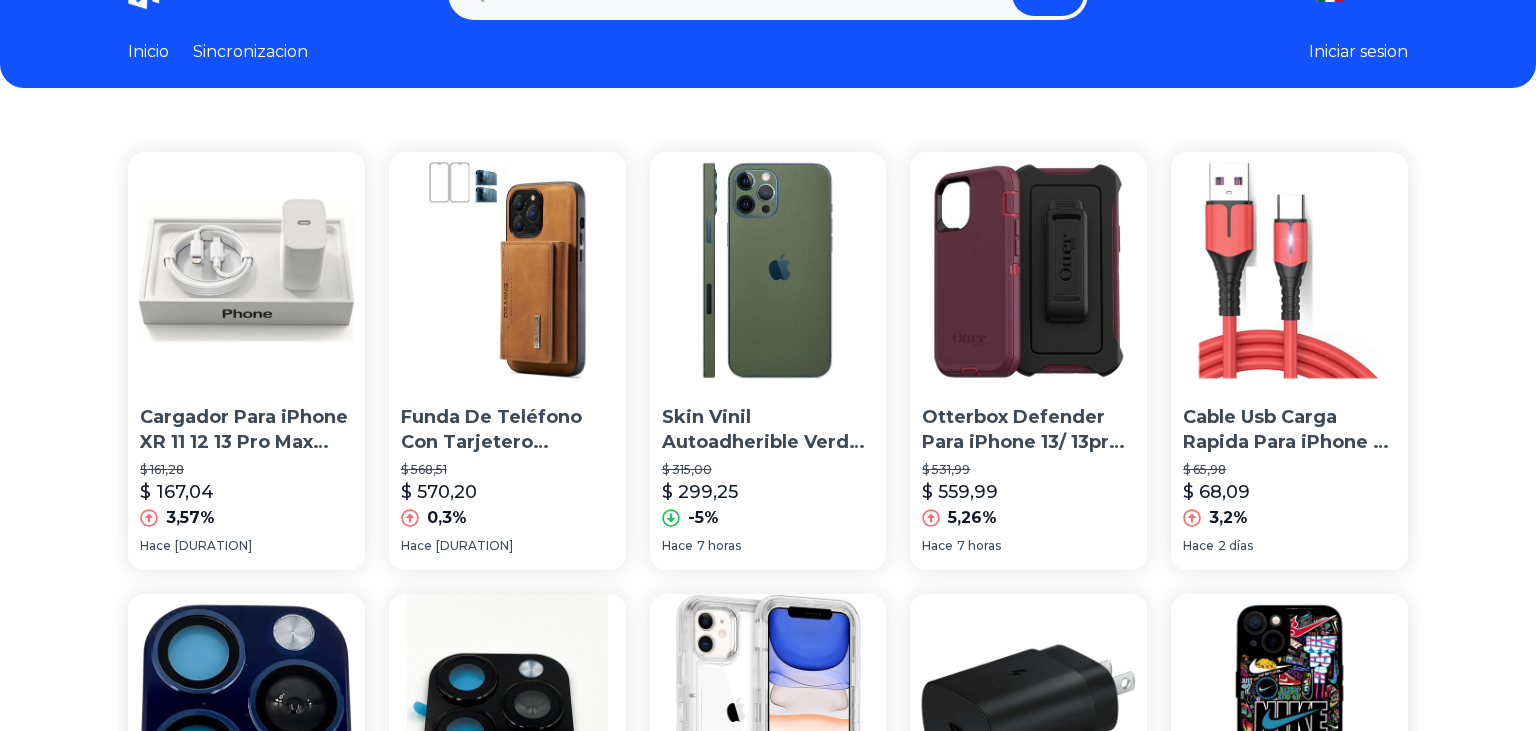 scroll, scrollTop: 105, scrollLeft: 0, axis: vertical 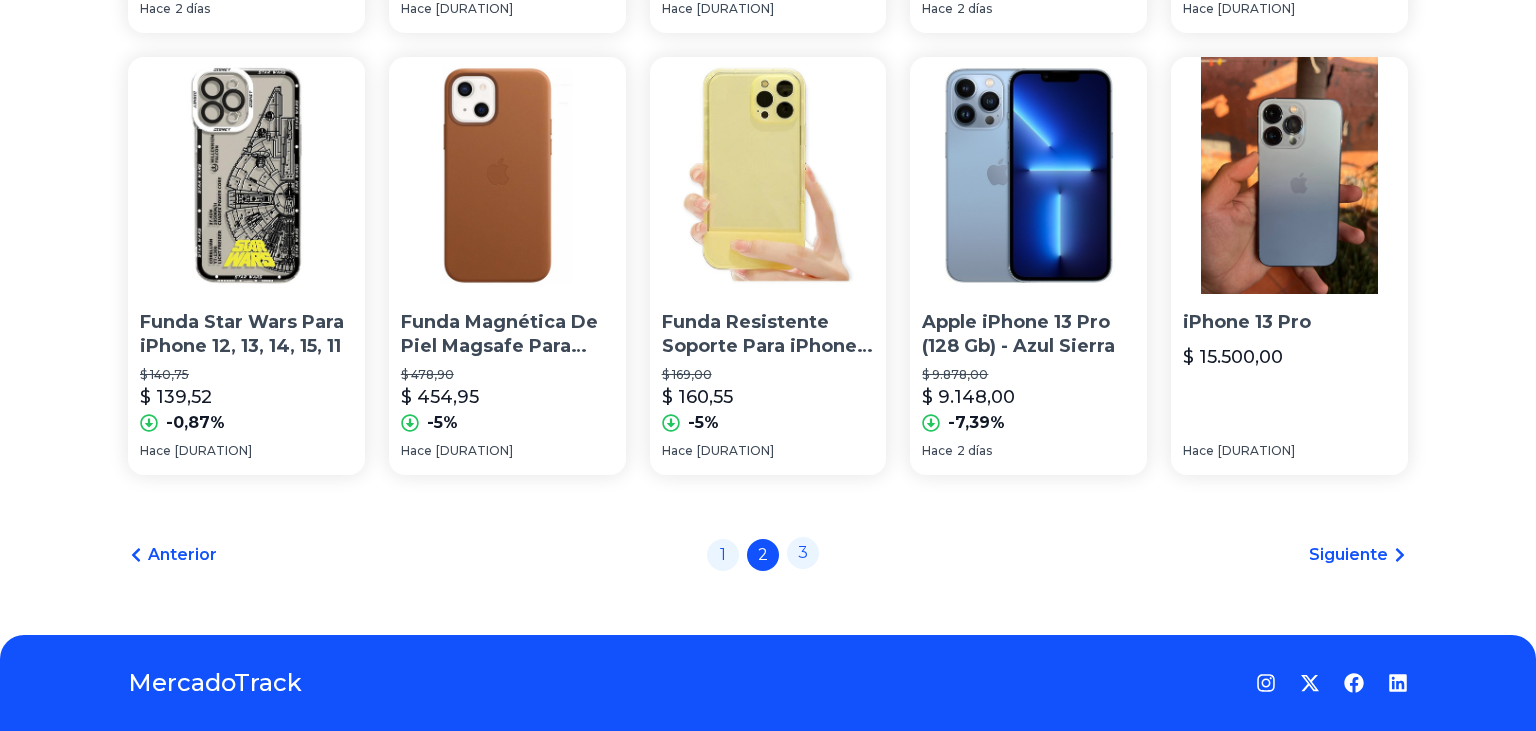click on "3" at bounding box center (803, 553) 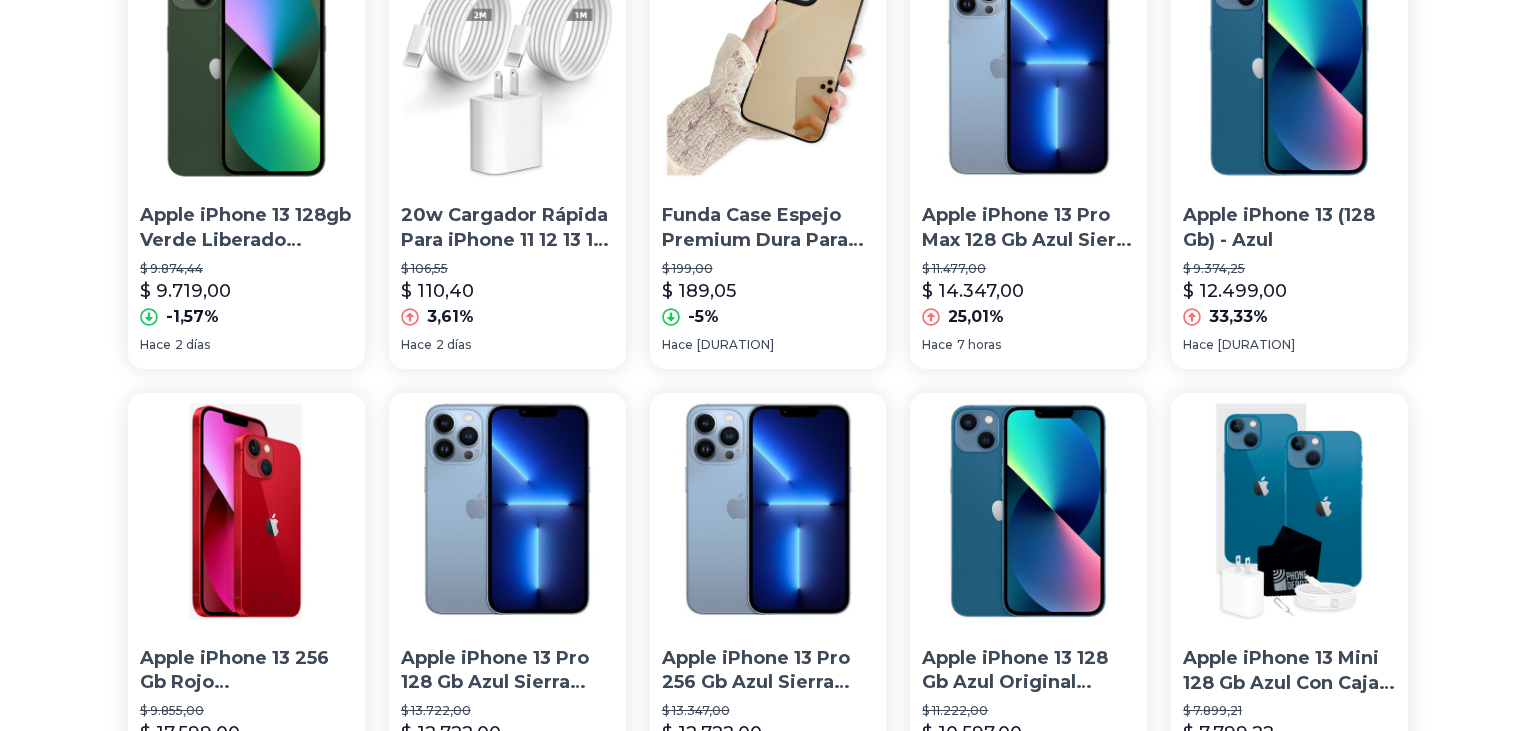 scroll, scrollTop: 1267, scrollLeft: 0, axis: vertical 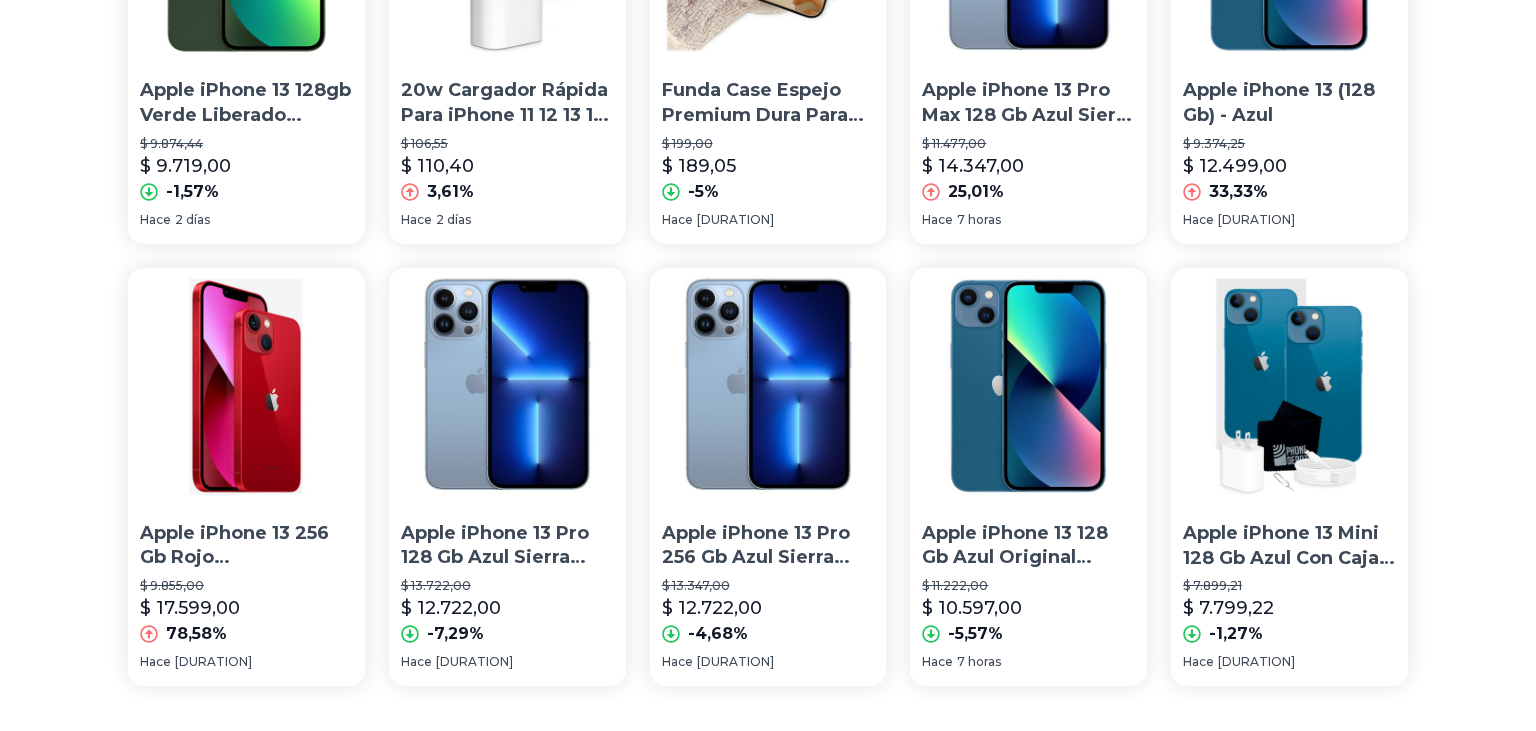click on "Apple iPhone 13 Pro Max 128 Gb Azul Sierra Original Liberado" at bounding box center [1028, 103] 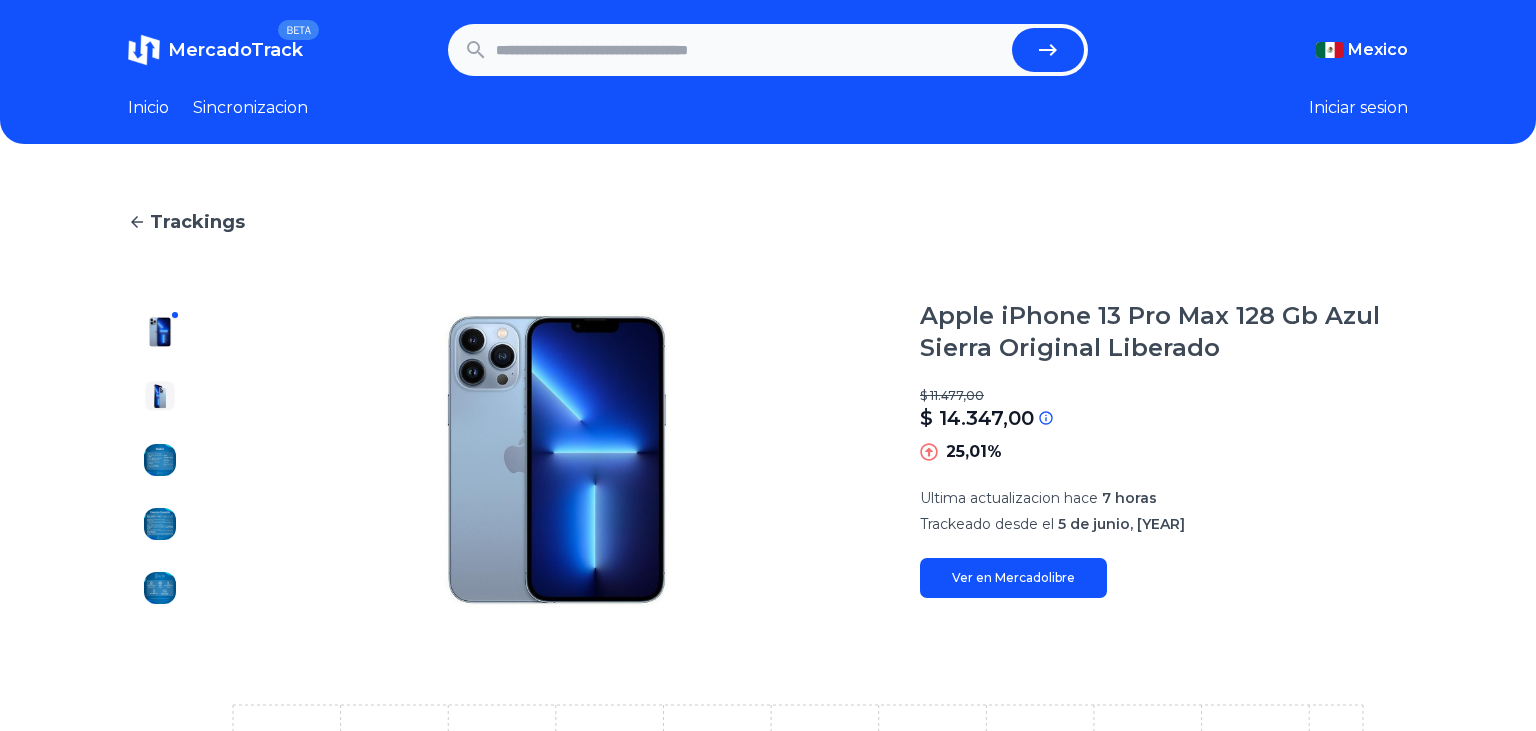 click on "Ver en Mercadolibre" at bounding box center (1013, 578) 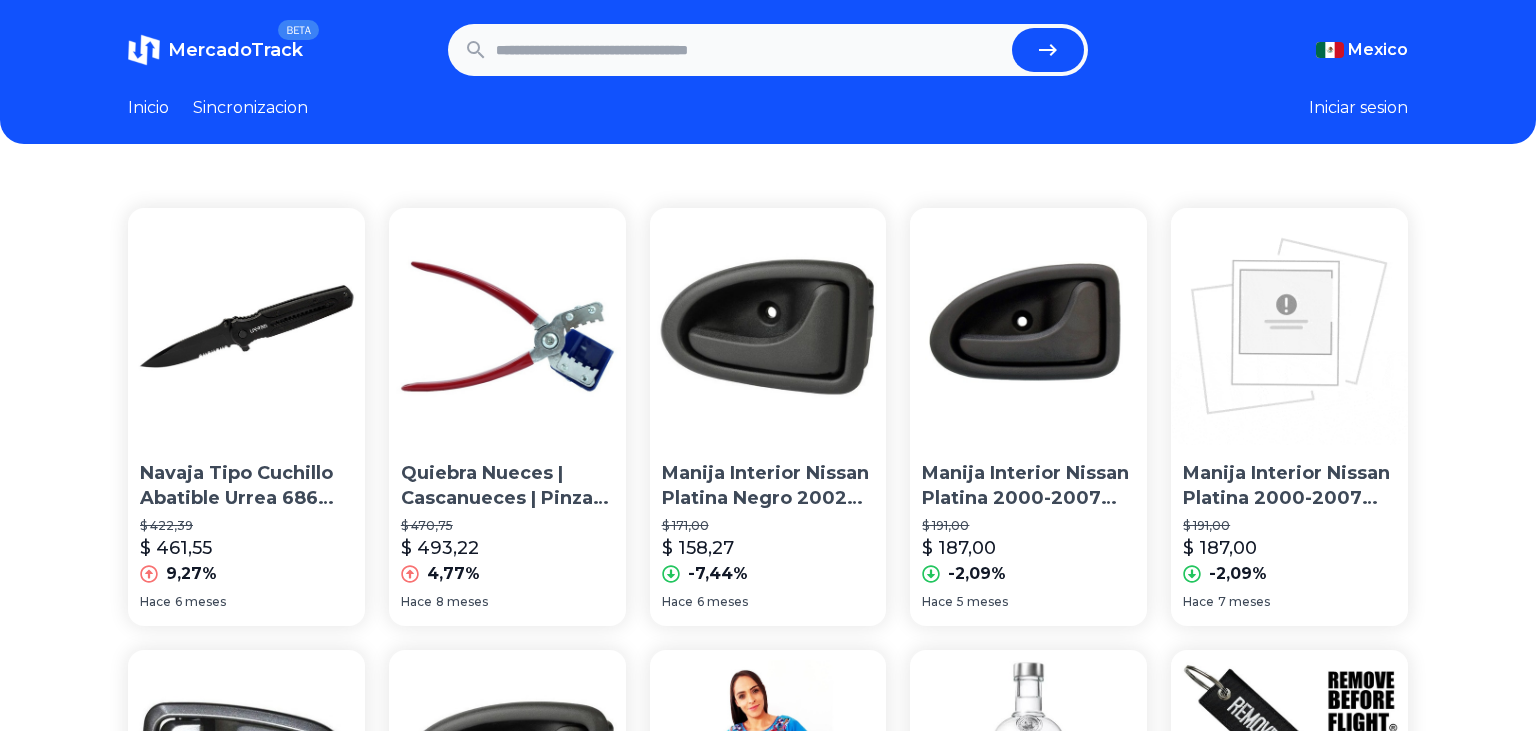 click at bounding box center (750, 50) 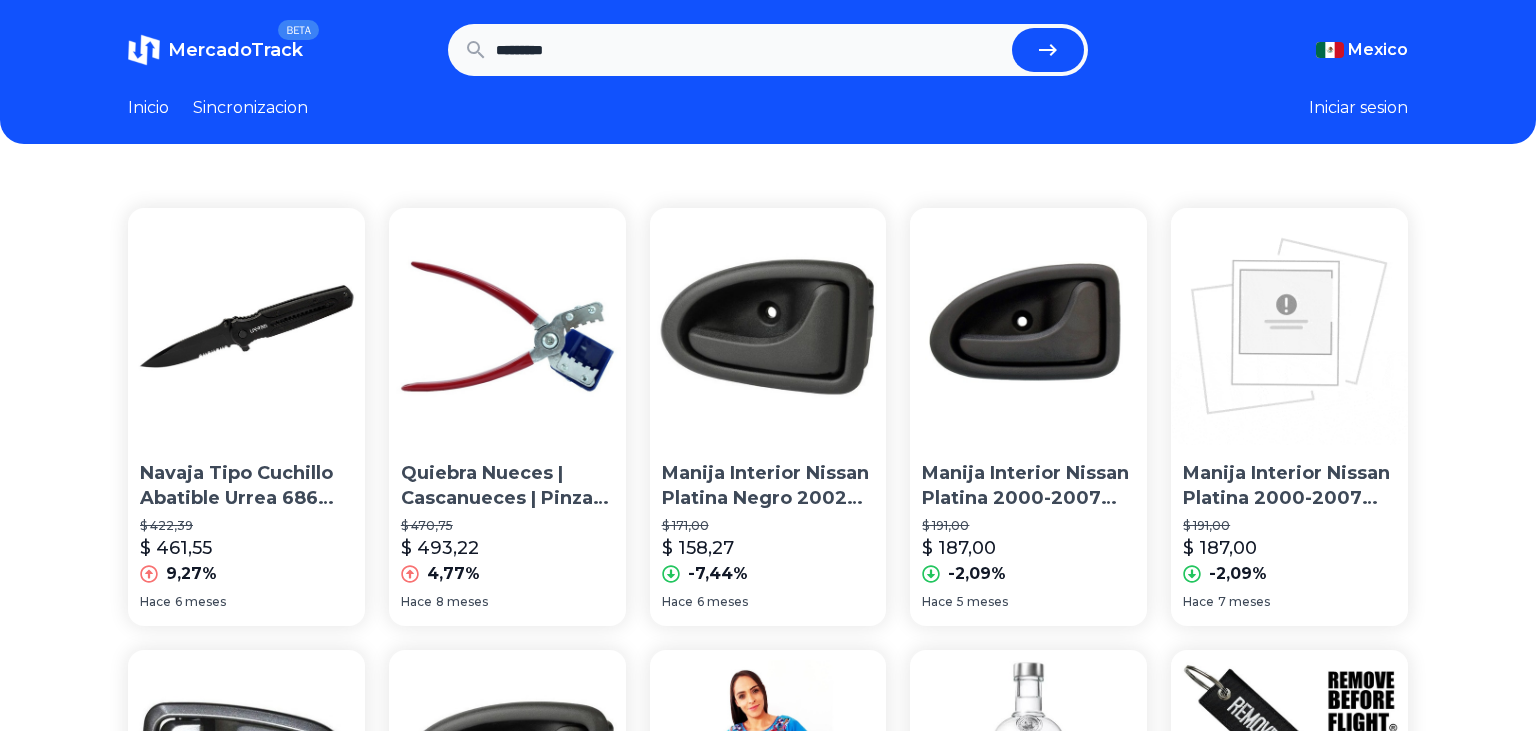 type on "*********" 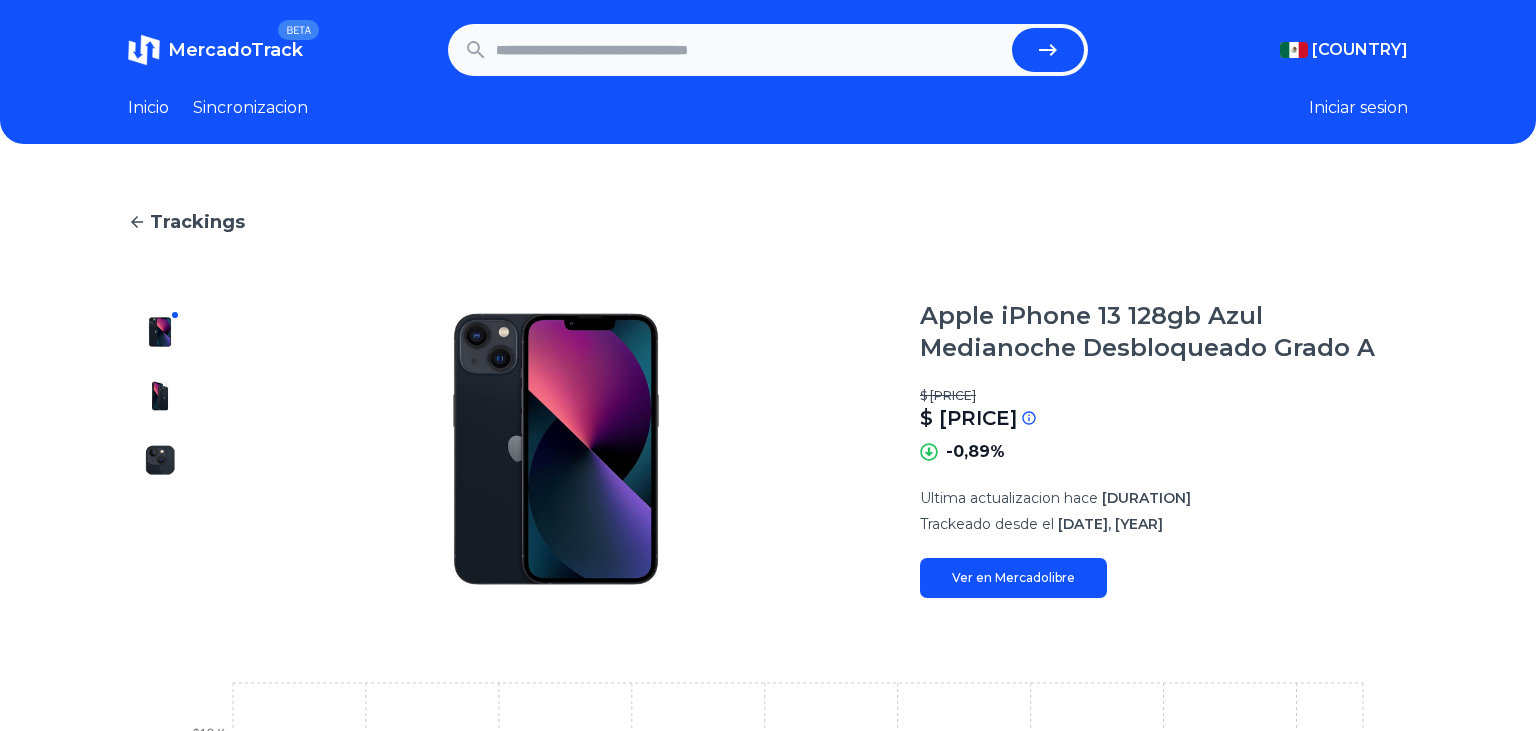 scroll, scrollTop: 0, scrollLeft: 0, axis: both 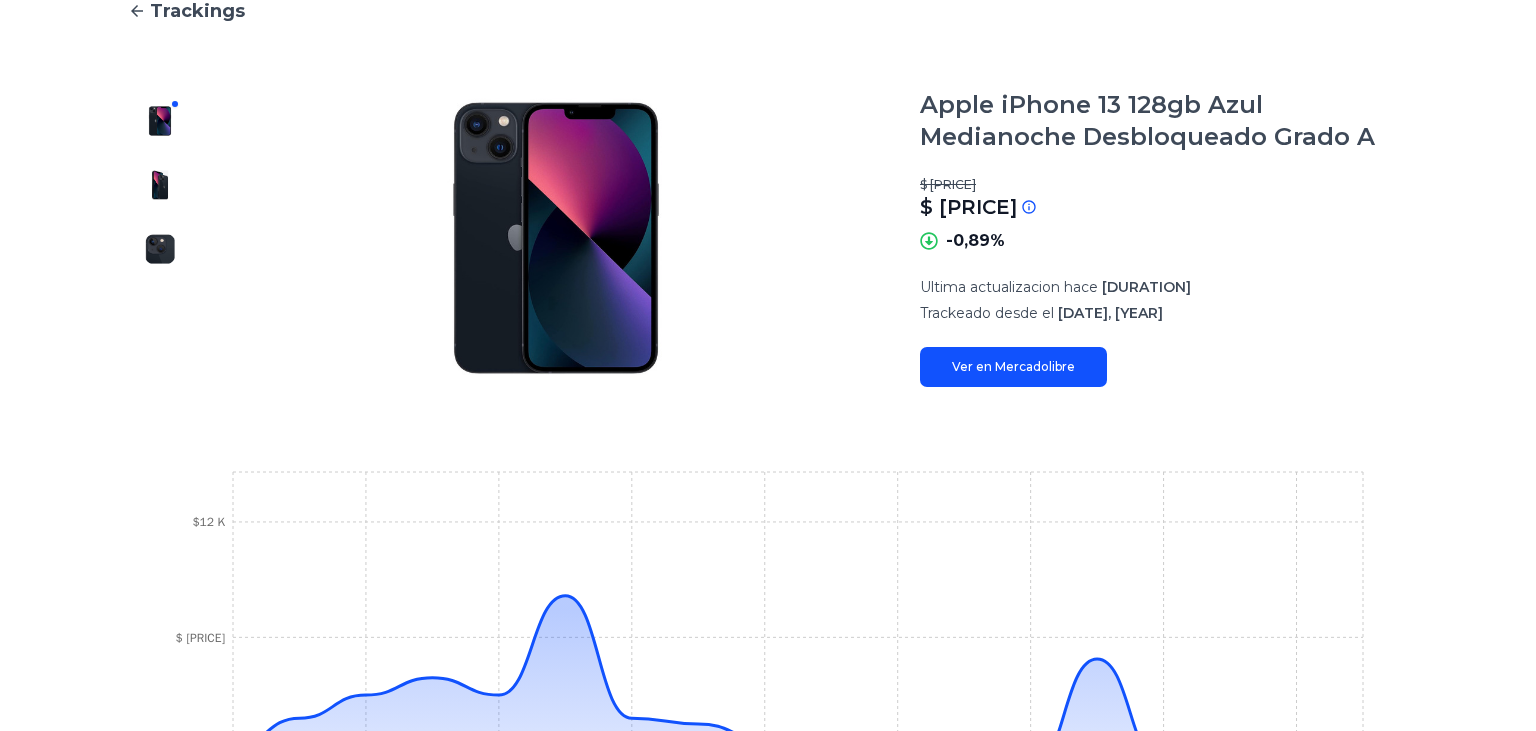 click on "Ver en Mercadolibre" at bounding box center [1013, 367] 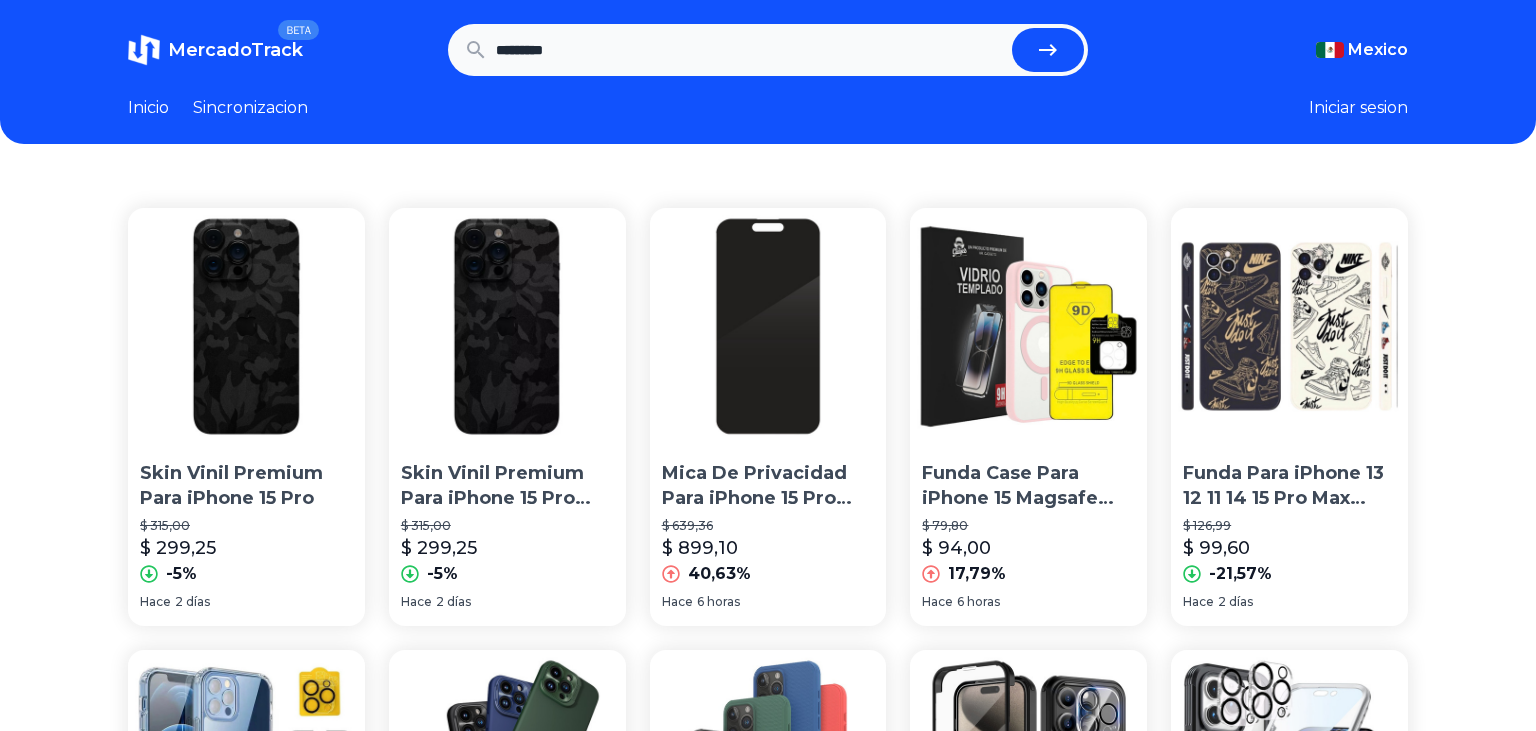 scroll, scrollTop: 0, scrollLeft: 0, axis: both 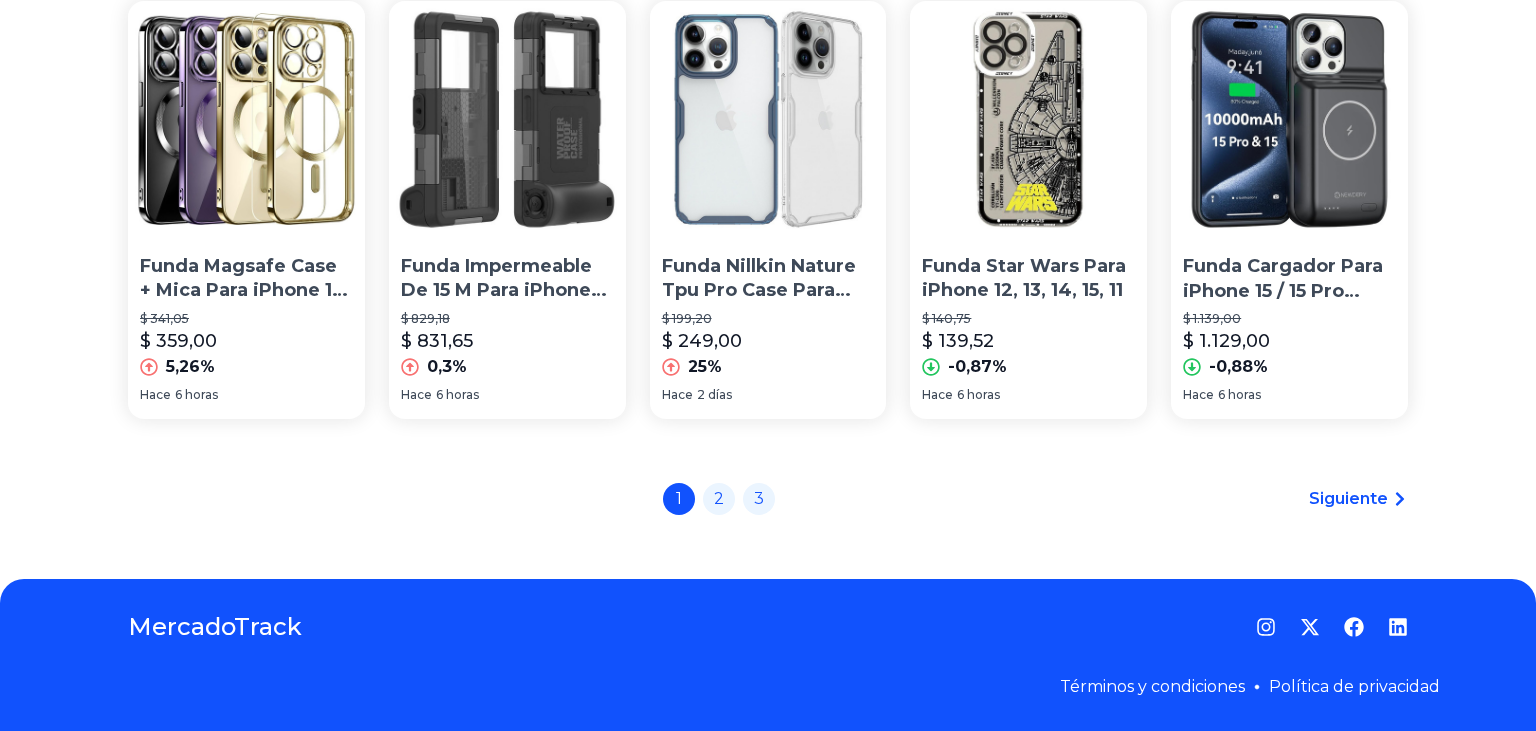 click on "1 2 3" at bounding box center [719, 499] 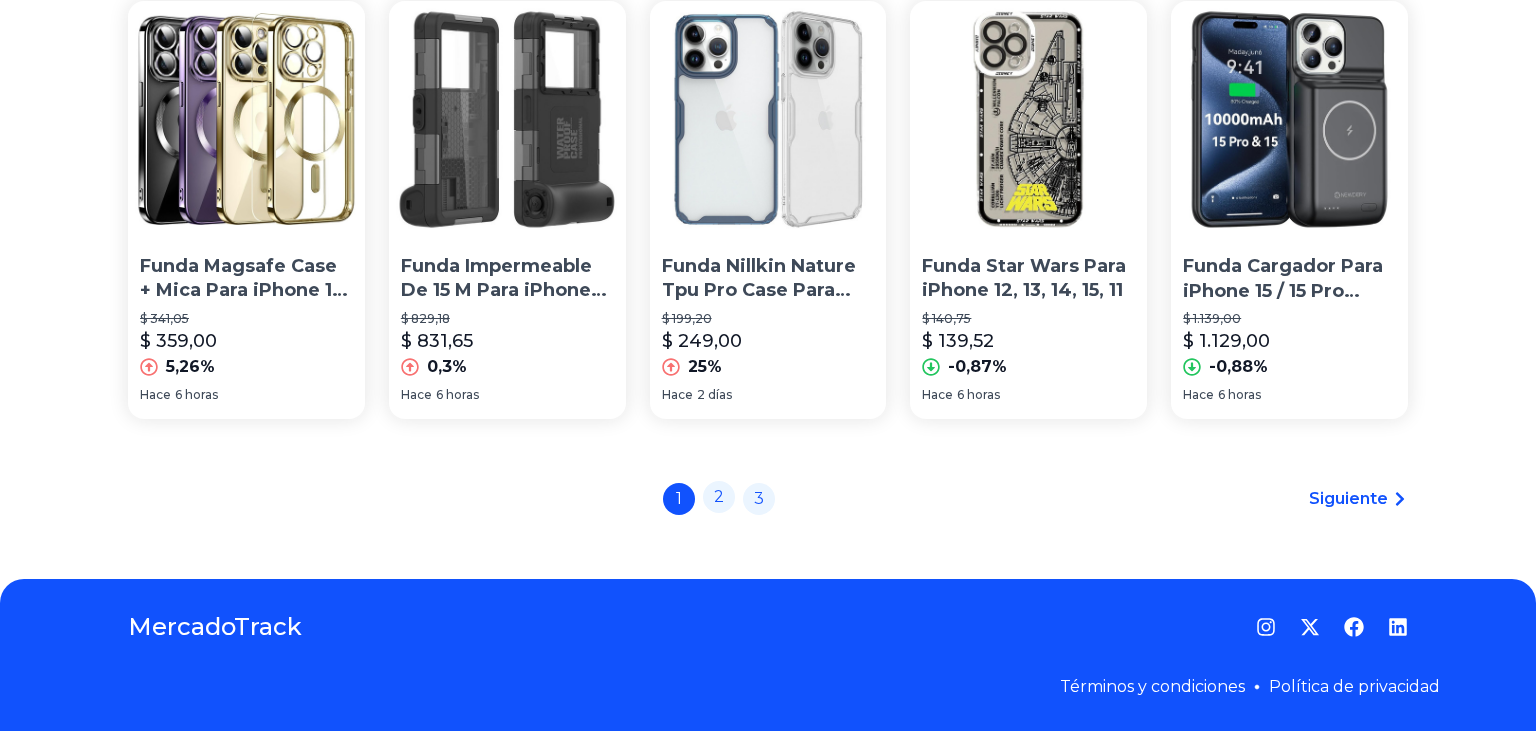 click on "2" at bounding box center (719, 497) 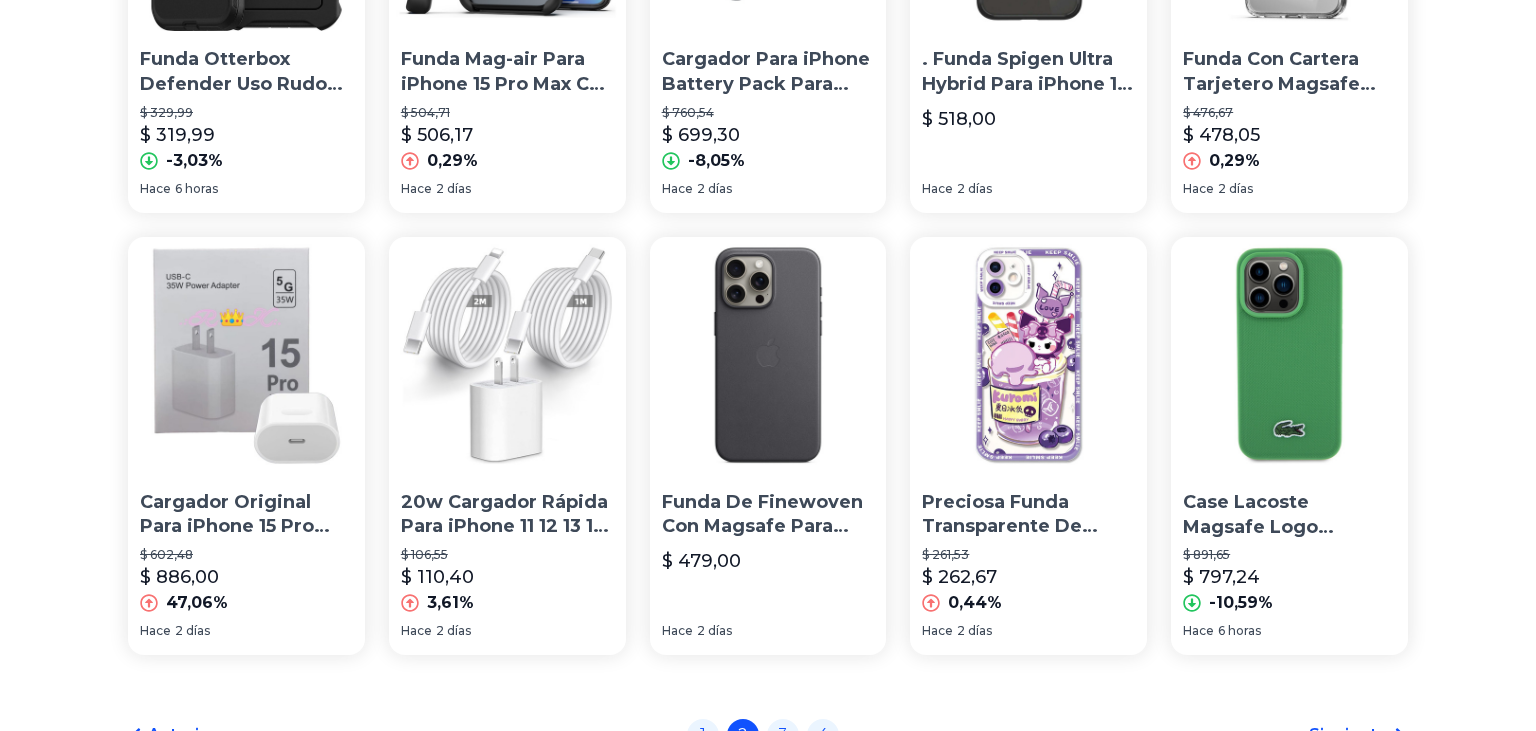 scroll, scrollTop: 1478, scrollLeft: 0, axis: vertical 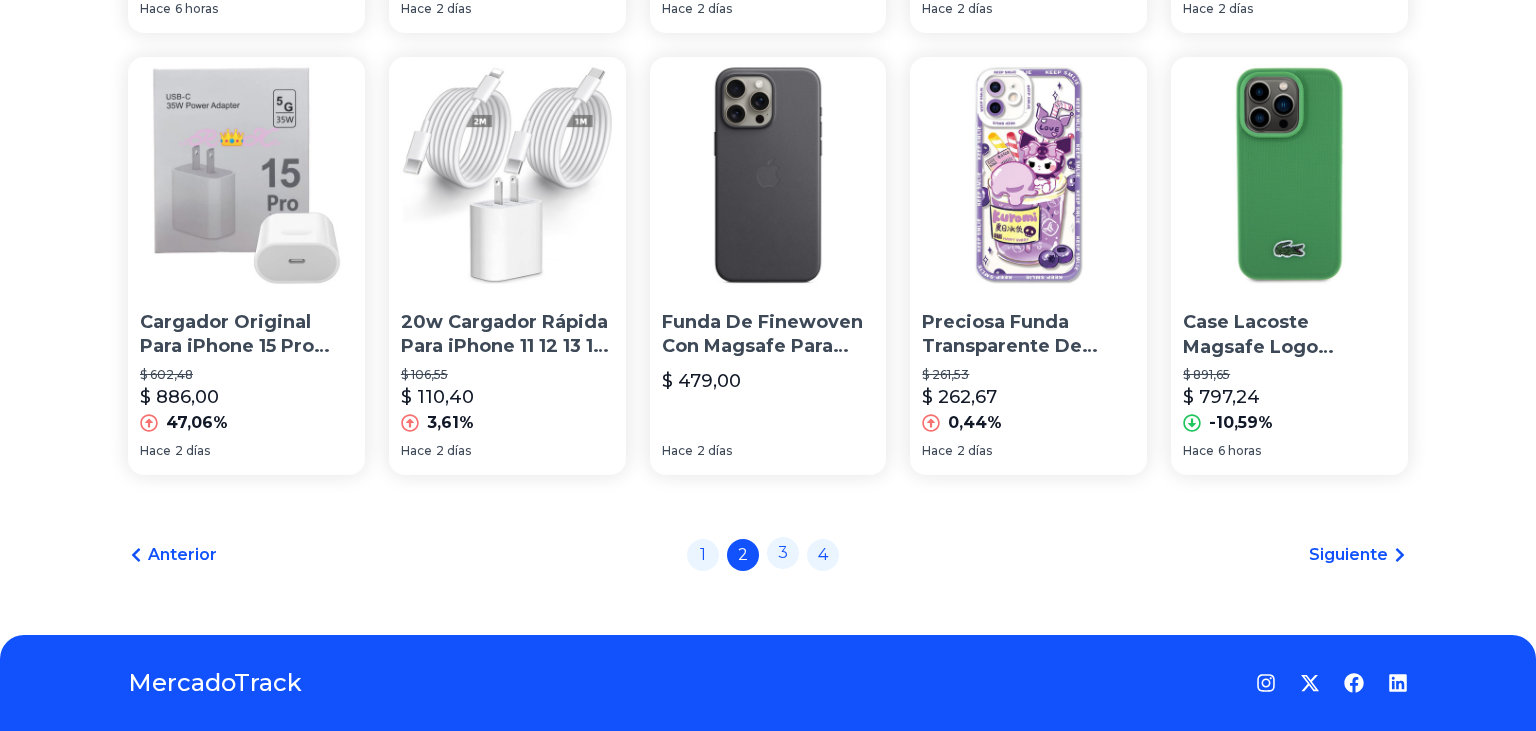 click on "3" at bounding box center (783, 553) 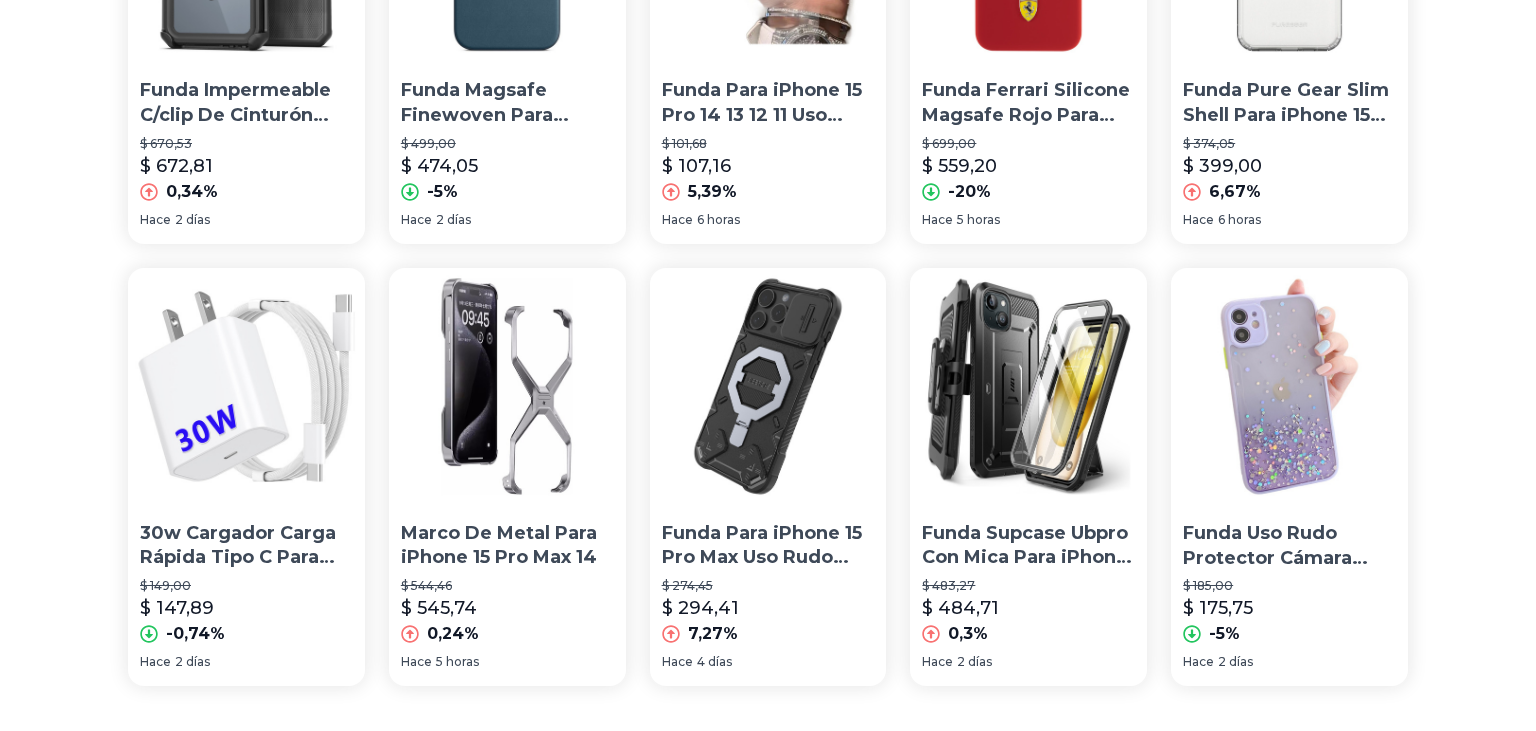 scroll, scrollTop: 1534, scrollLeft: 0, axis: vertical 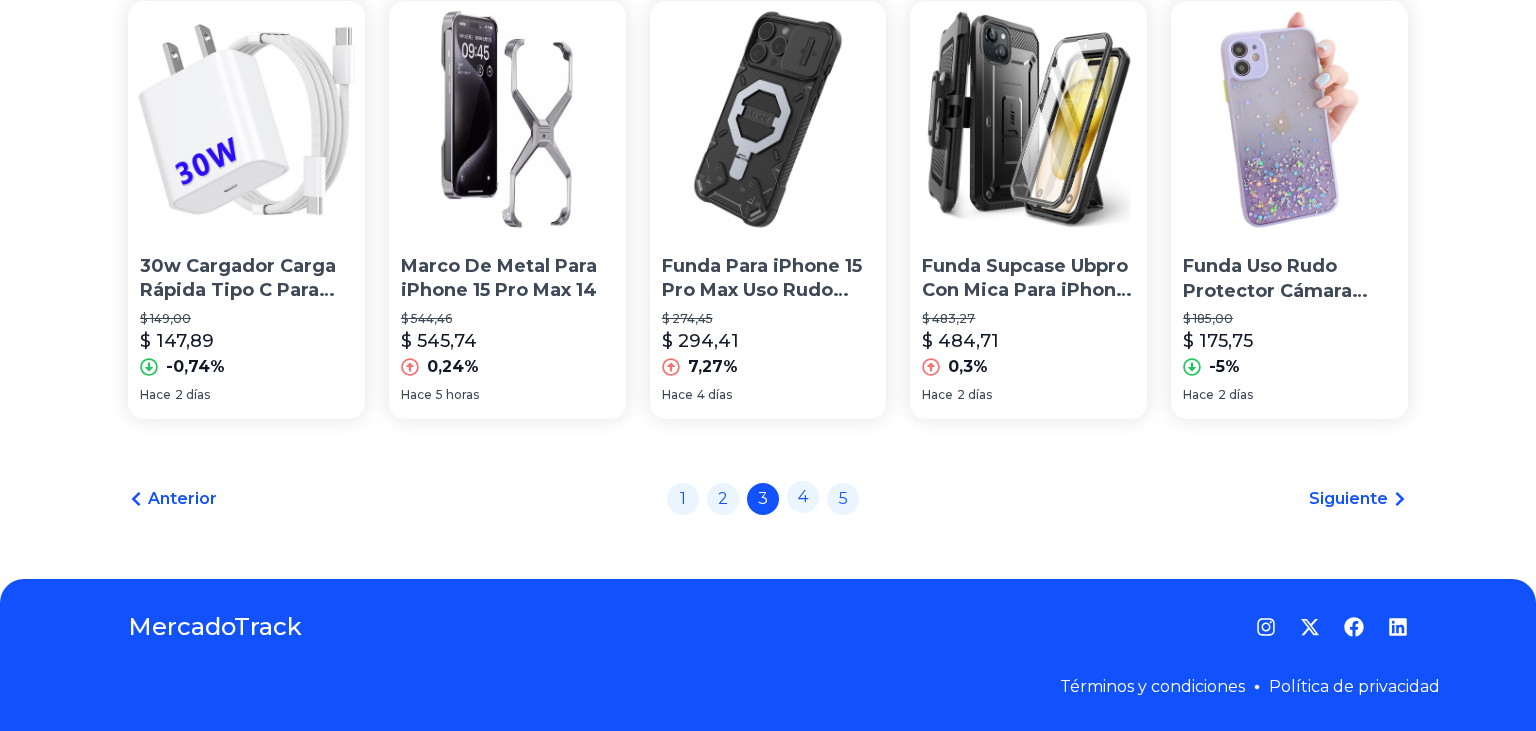 click on "4" at bounding box center [803, 497] 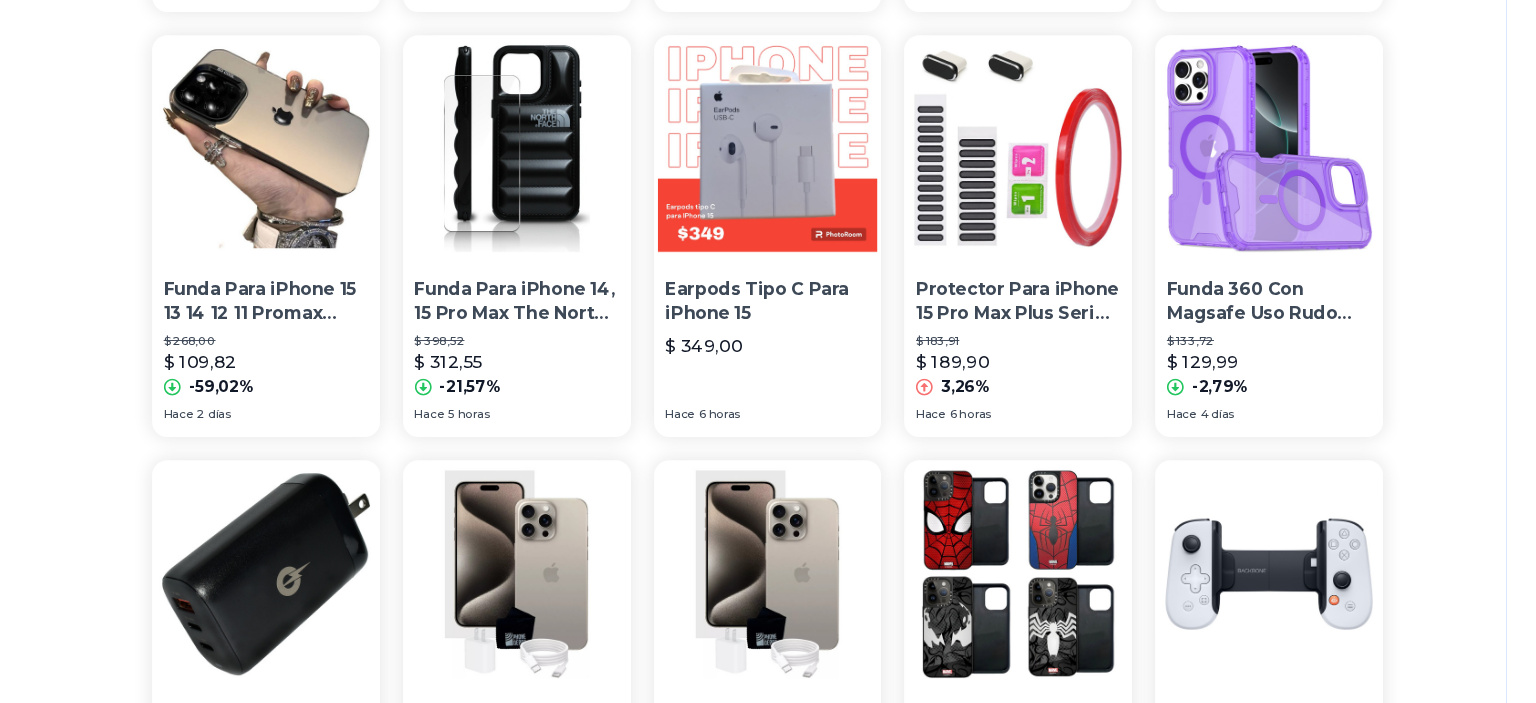scroll, scrollTop: 1478, scrollLeft: 0, axis: vertical 